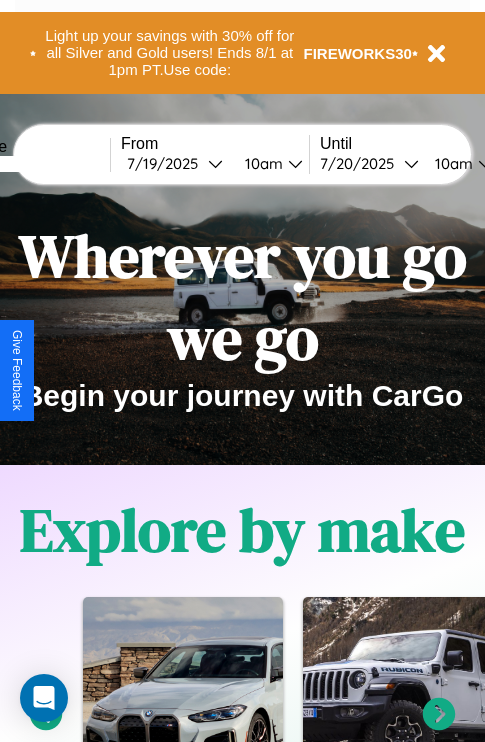 scroll, scrollTop: 308, scrollLeft: 0, axis: vertical 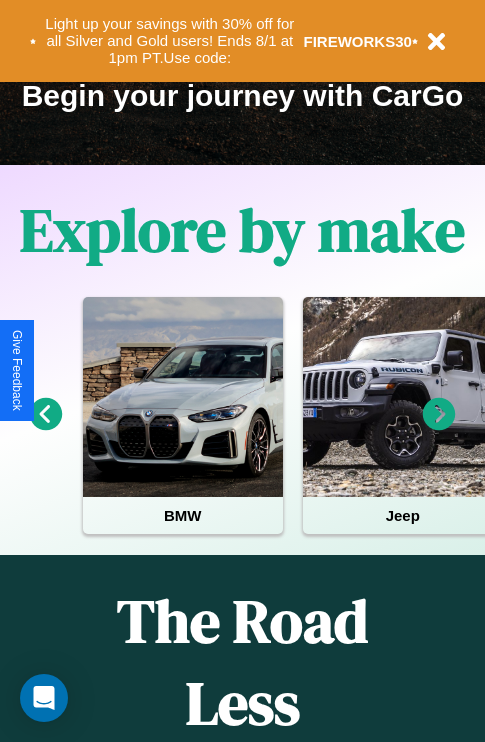 click 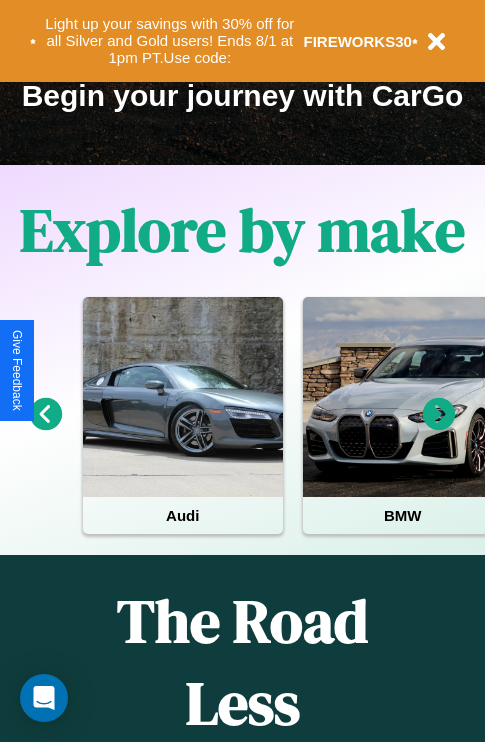 click 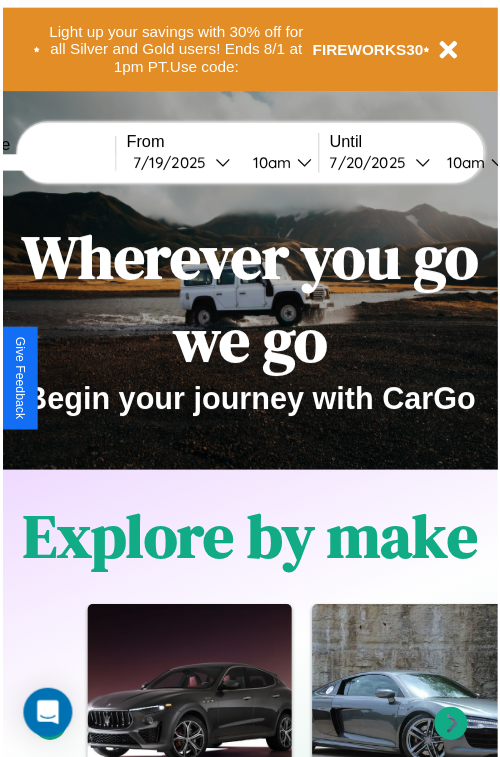 scroll, scrollTop: 0, scrollLeft: 0, axis: both 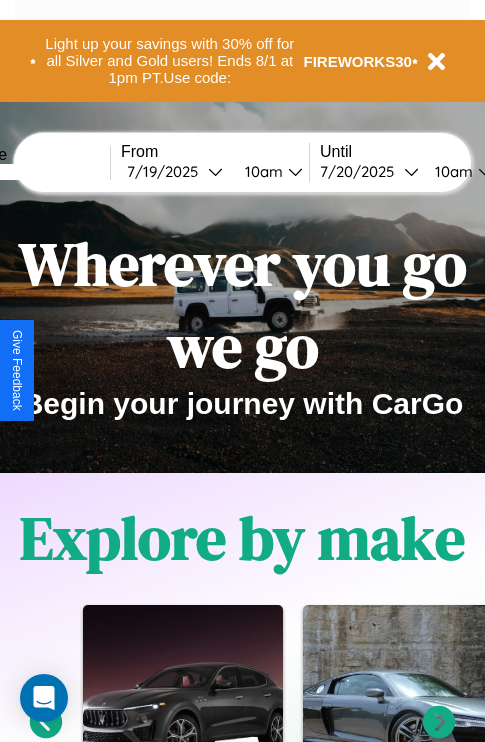 click at bounding box center [35, 172] 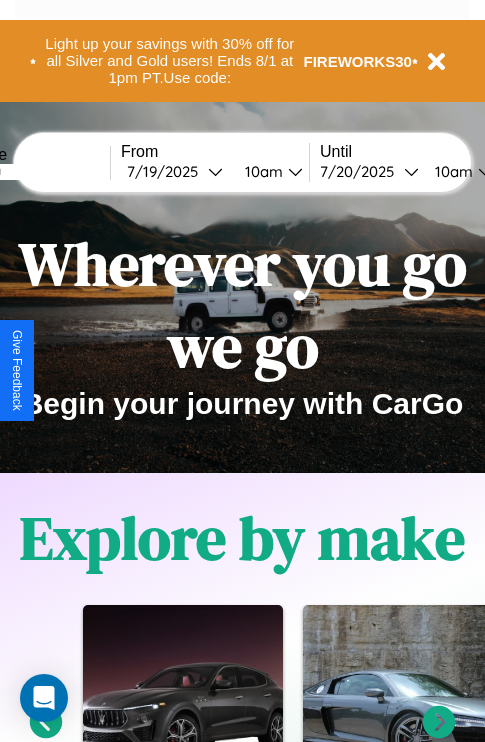 type on "*******" 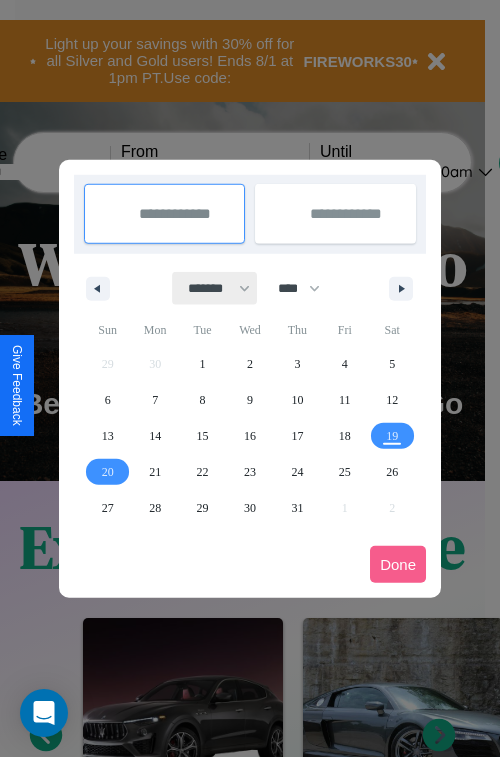 click on "******* ******** ***** ***** *** **** **** ****** ********* ******* ******** ********" at bounding box center [215, 288] 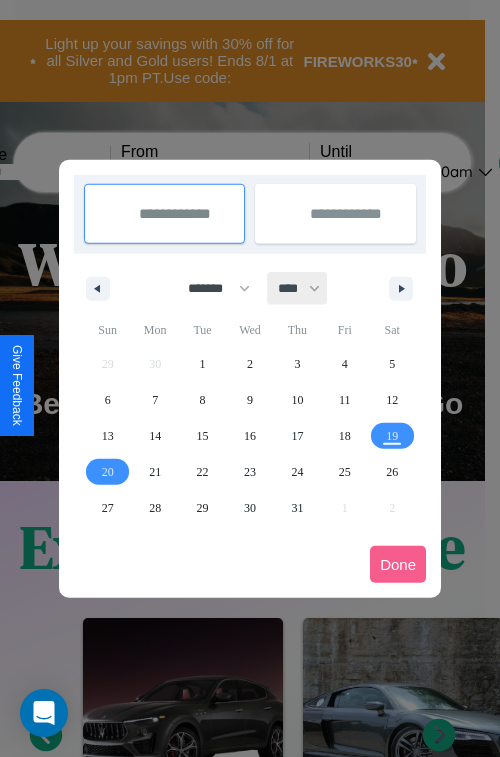 click on "**** **** **** **** **** **** **** **** **** **** **** **** **** **** **** **** **** **** **** **** **** **** **** **** **** **** **** **** **** **** **** **** **** **** **** **** **** **** **** **** **** **** **** **** **** **** **** **** **** **** **** **** **** **** **** **** **** **** **** **** **** **** **** **** **** **** **** **** **** **** **** **** **** **** **** **** **** **** **** **** **** **** **** **** **** **** **** **** **** **** **** **** **** **** **** **** **** **** **** **** **** **** **** **** **** **** **** **** **** **** **** **** **** **** **** **** **** **** **** **** ****" at bounding box center [298, 288] 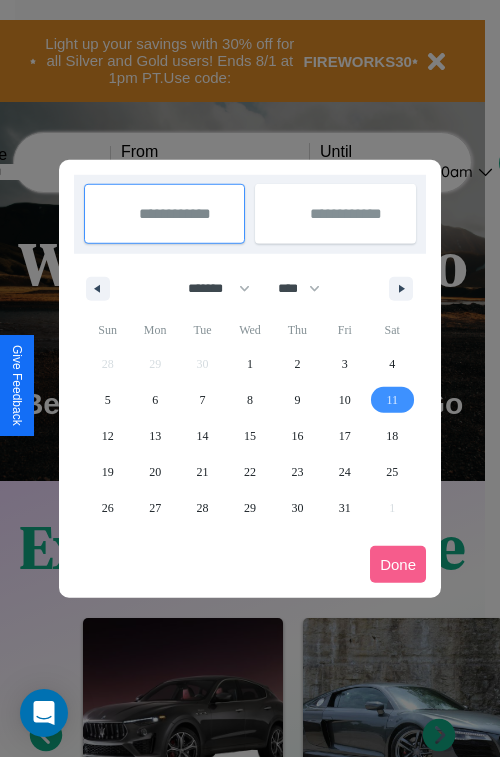 click on "11" at bounding box center [392, 400] 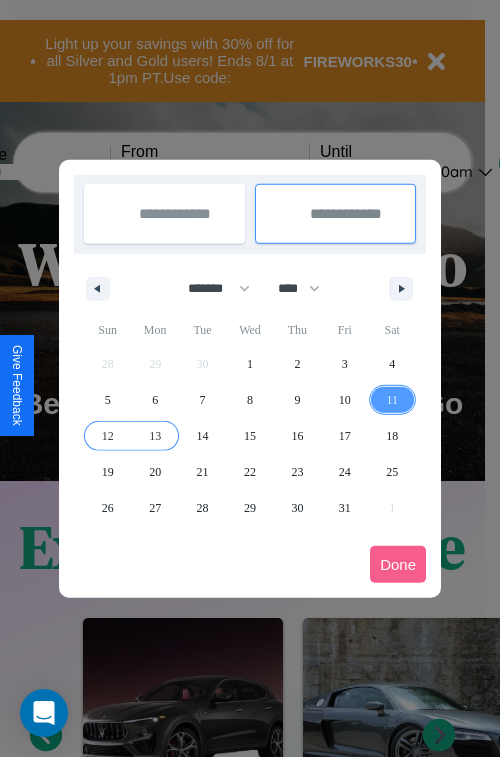 click on "13" at bounding box center (155, 436) 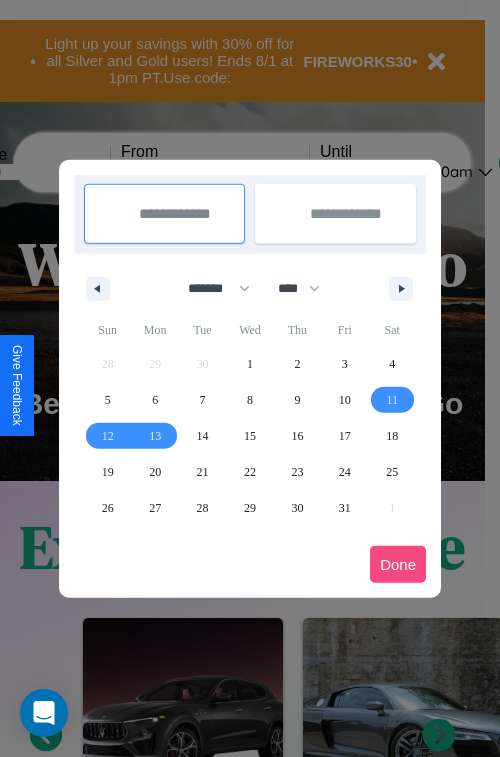 click on "Done" at bounding box center [398, 564] 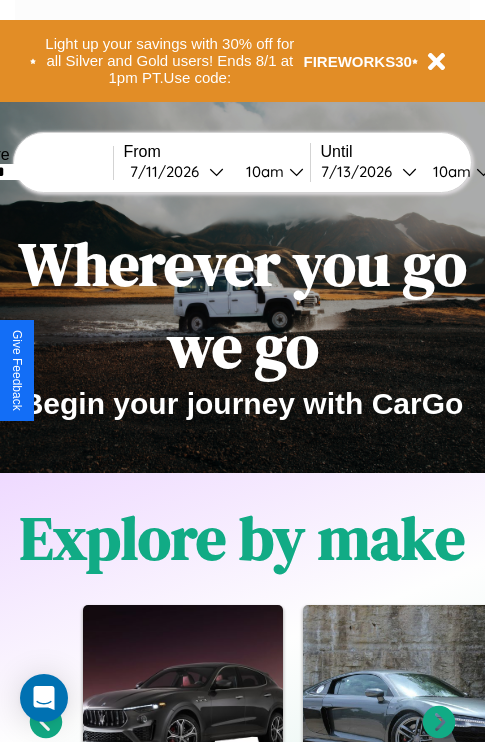 click on "10am" at bounding box center [262, 171] 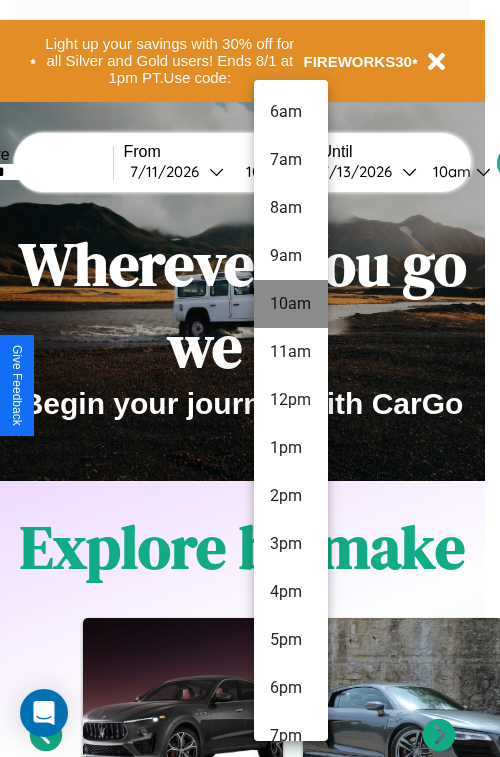 click on "10am" at bounding box center (291, 304) 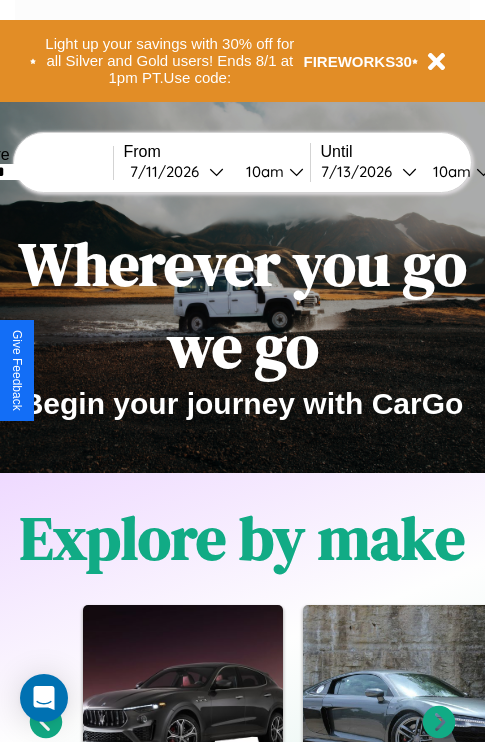 click on "10am" at bounding box center [449, 171] 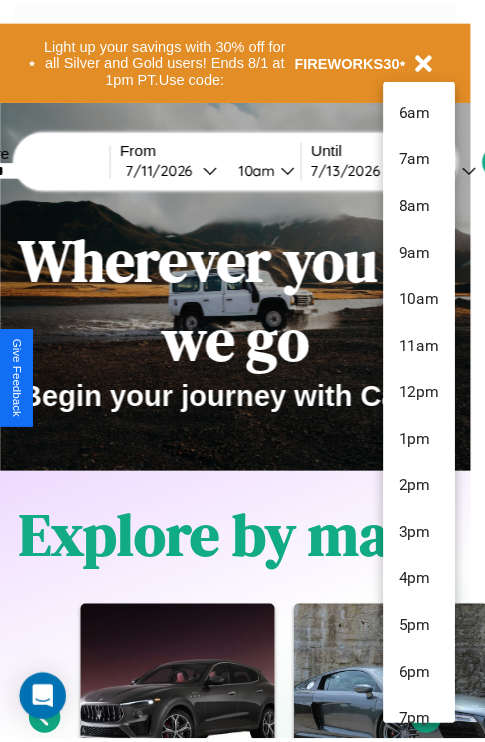 scroll, scrollTop: 211, scrollLeft: 0, axis: vertical 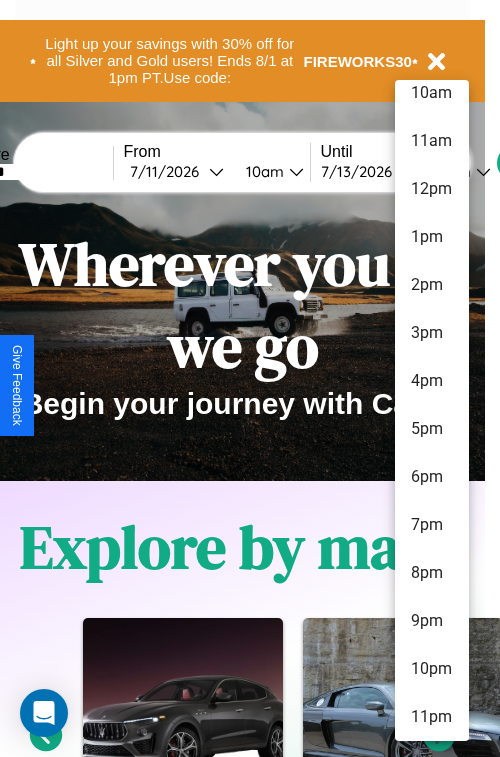 click on "11pm" at bounding box center [432, 717] 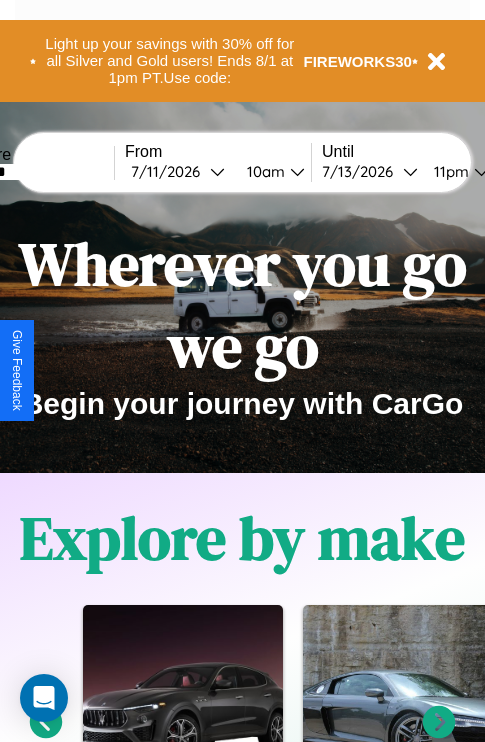 scroll, scrollTop: 0, scrollLeft: 70, axis: horizontal 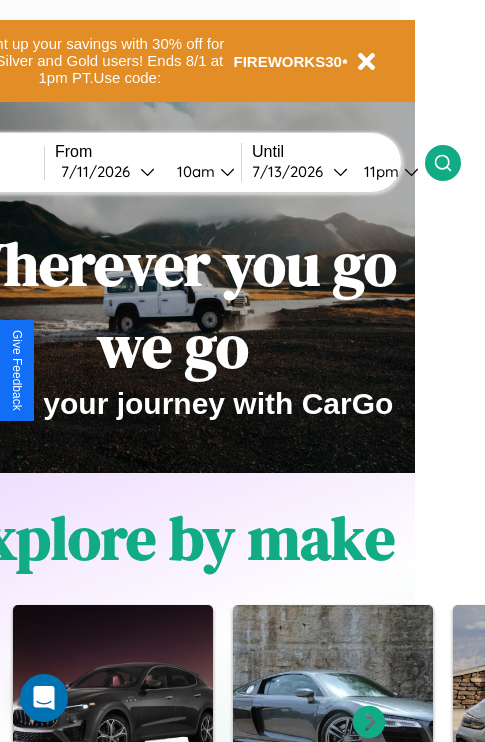 click 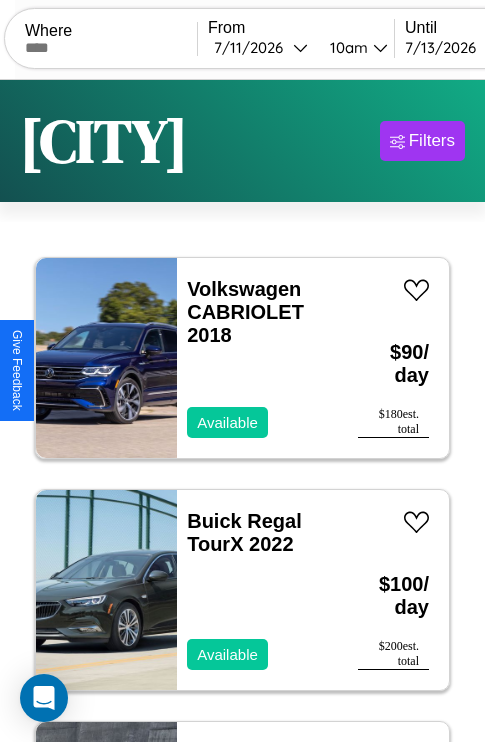 scroll, scrollTop: 95, scrollLeft: 0, axis: vertical 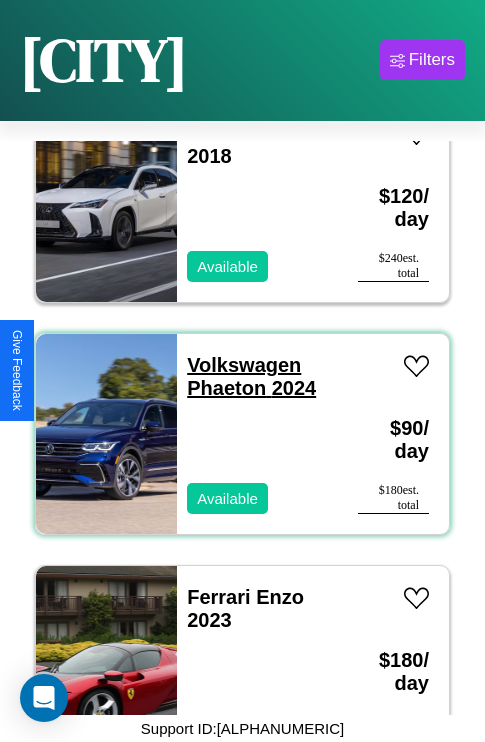 click on "Volkswagen   Phaeton   2024" at bounding box center (251, 376) 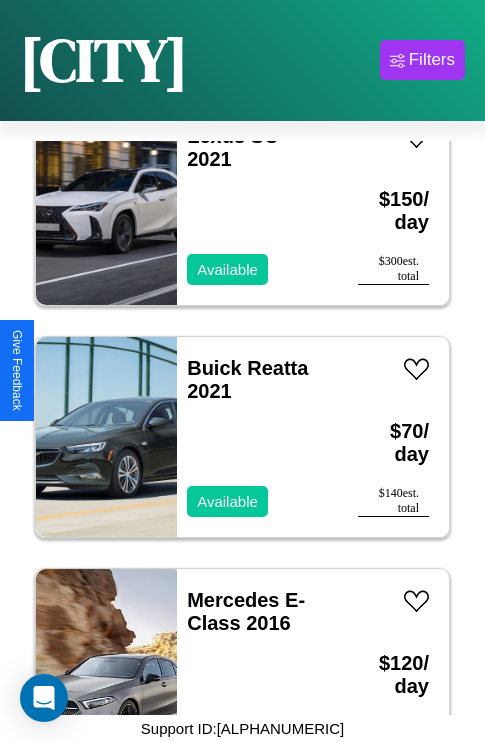 scroll, scrollTop: 13531, scrollLeft: 0, axis: vertical 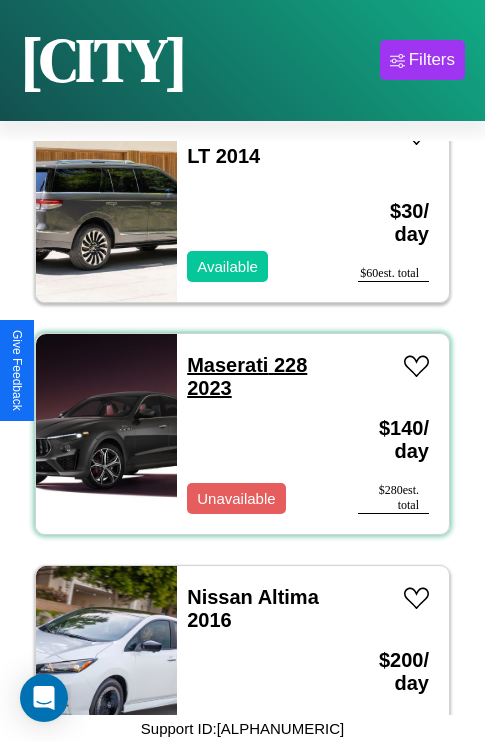 click on "Maserati   228   2023" at bounding box center (247, 376) 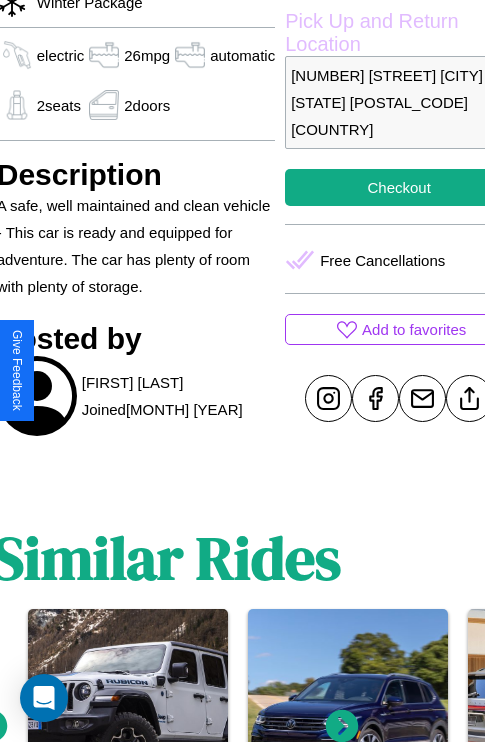 scroll, scrollTop: 709, scrollLeft: 76, axis: both 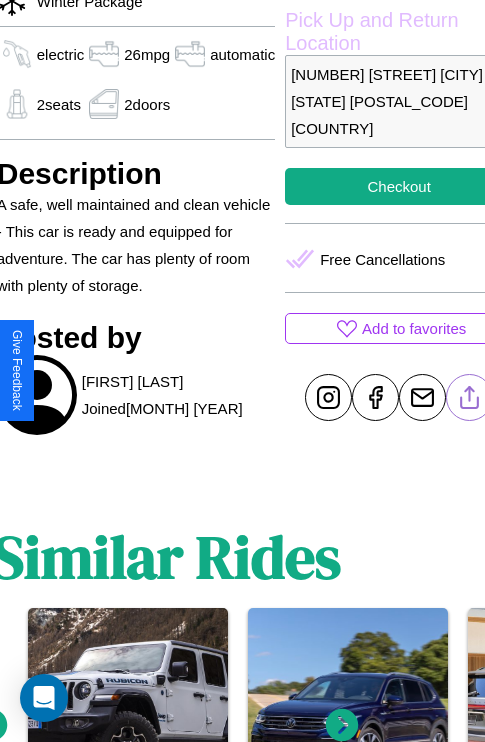 click 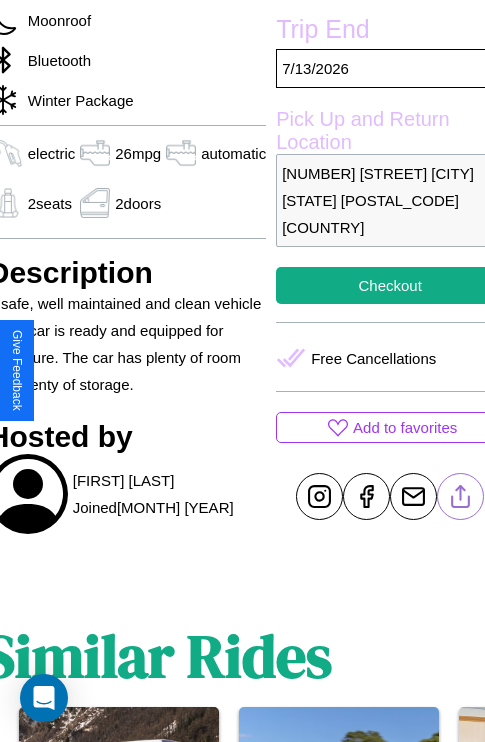 scroll, scrollTop: 498, scrollLeft: 96, axis: both 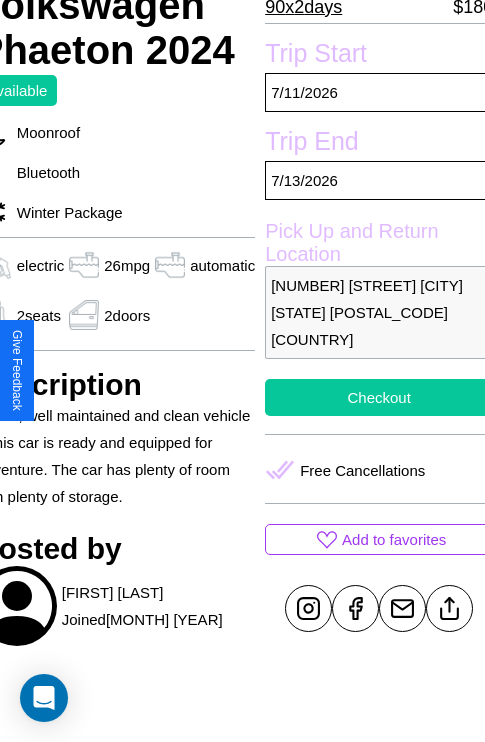click on "Checkout" at bounding box center (379, 397) 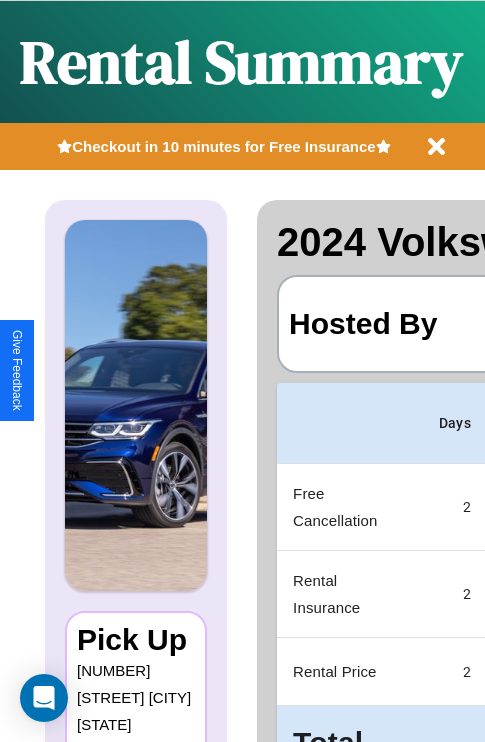scroll, scrollTop: 0, scrollLeft: 378, axis: horizontal 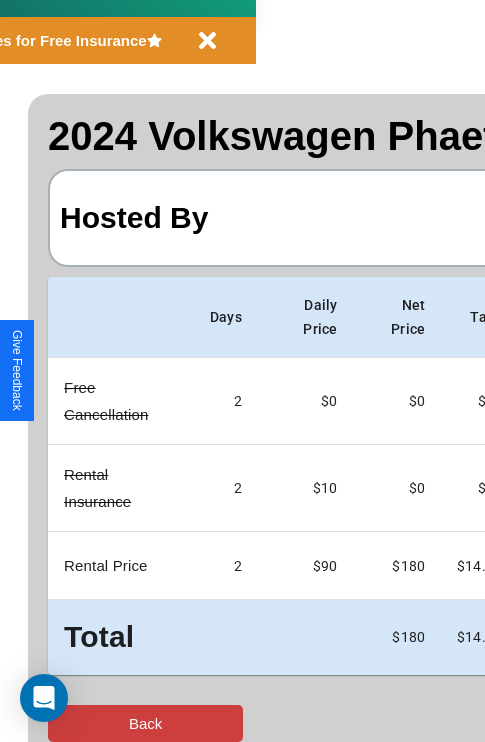click on "Back" at bounding box center [145, 723] 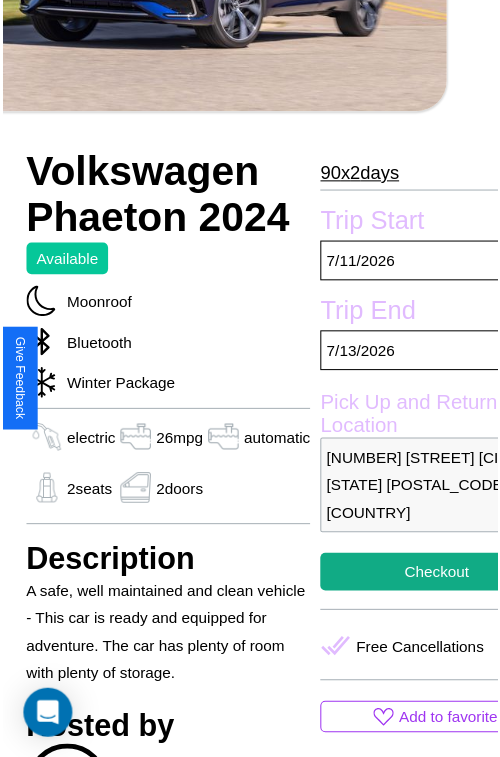 scroll, scrollTop: 640, scrollLeft: 96, axis: both 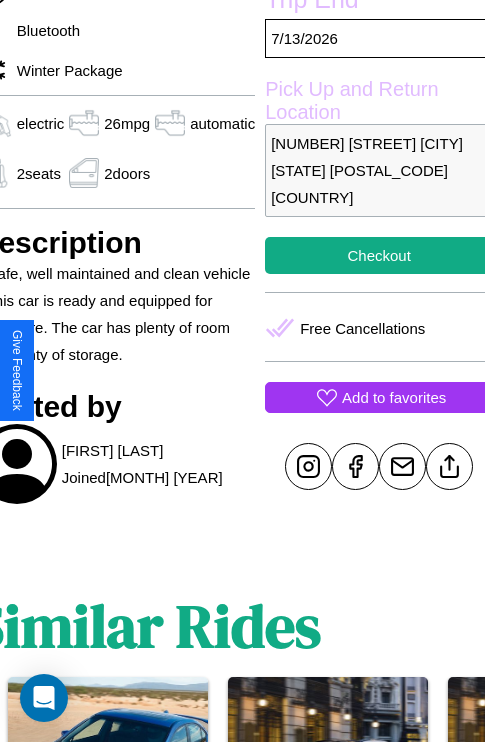 click on "Add to favorites" at bounding box center [394, 397] 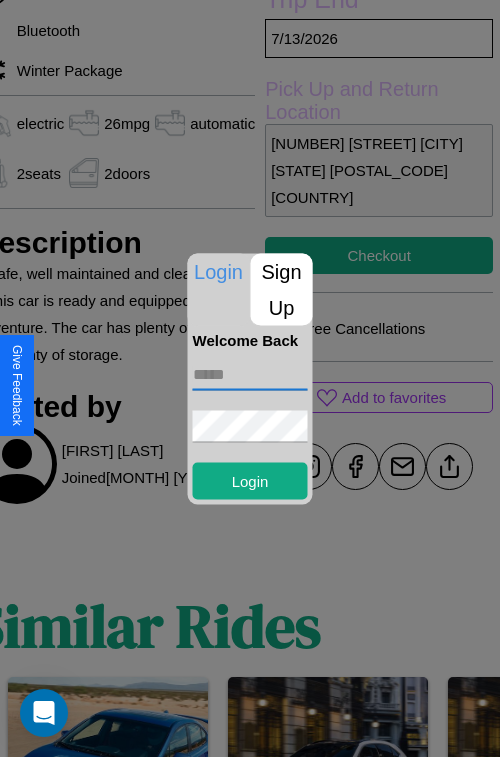click at bounding box center [250, 374] 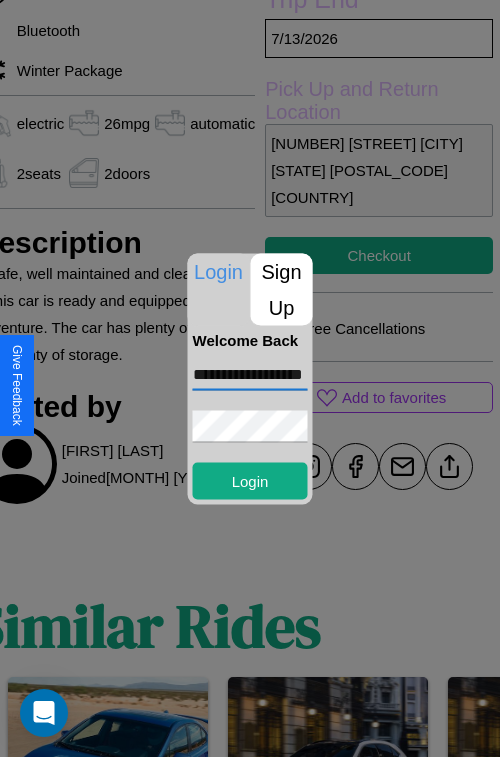 scroll, scrollTop: 0, scrollLeft: 41, axis: horizontal 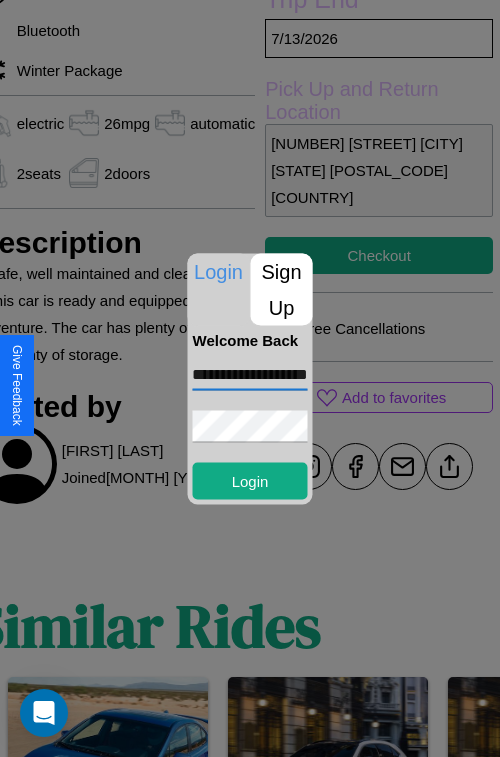 type on "**********" 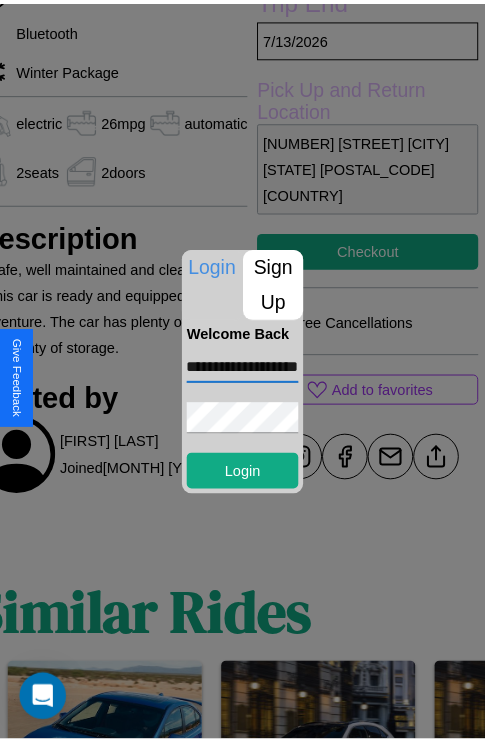 scroll, scrollTop: 0, scrollLeft: 0, axis: both 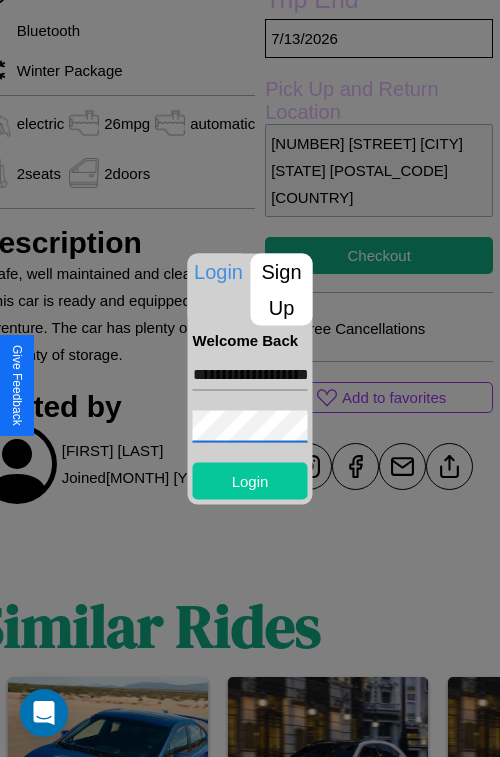 click on "Login" at bounding box center (250, 480) 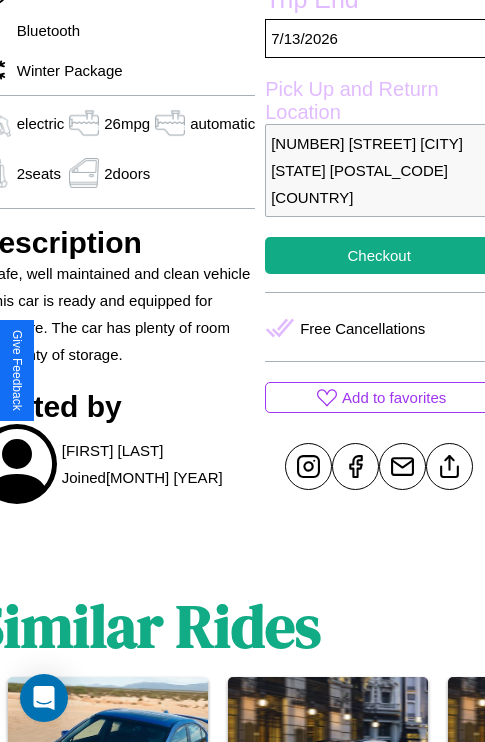 scroll, scrollTop: 498, scrollLeft: 96, axis: both 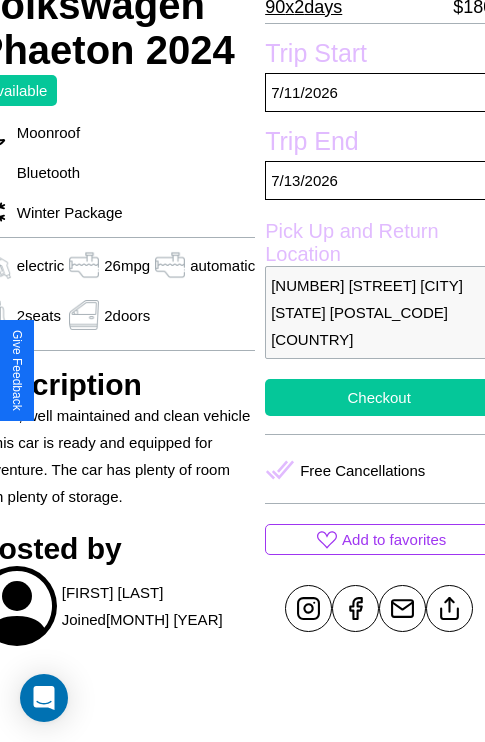 click on "Checkout" at bounding box center (379, 397) 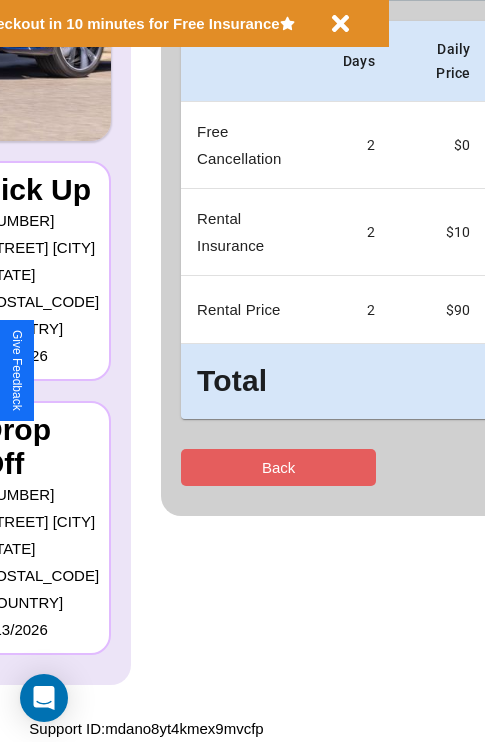 scroll, scrollTop: 0, scrollLeft: 0, axis: both 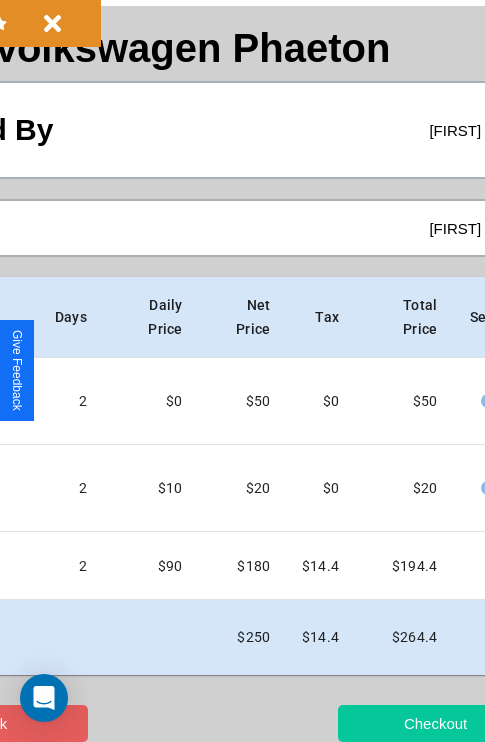 click on "Checkout" at bounding box center [435, 723] 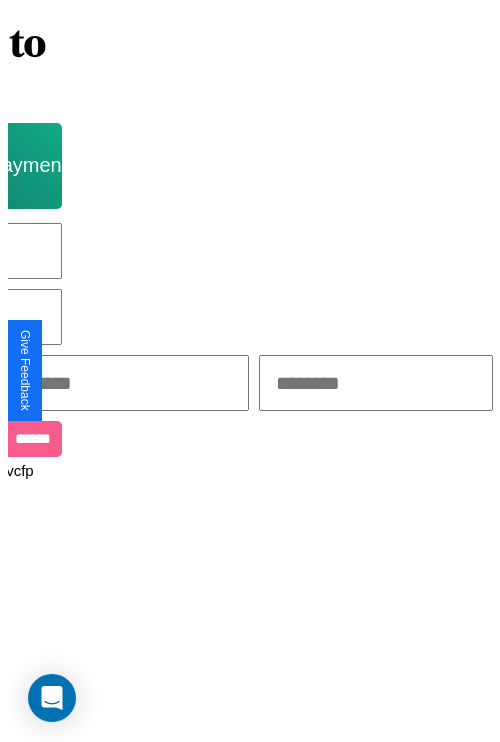 scroll, scrollTop: 0, scrollLeft: 0, axis: both 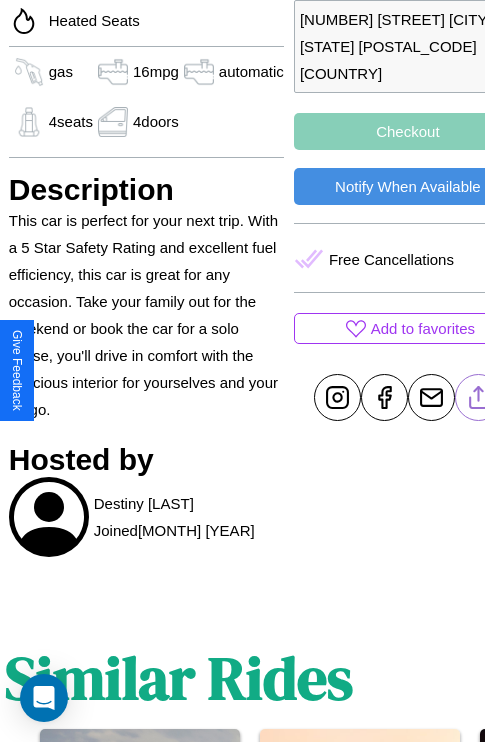 click 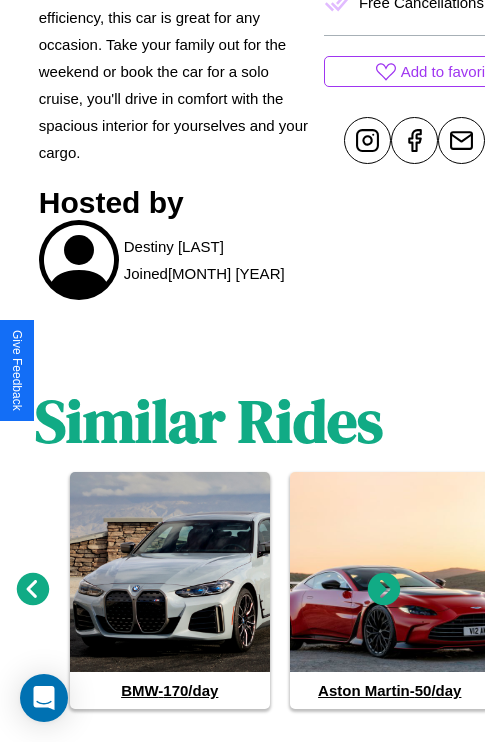 scroll, scrollTop: 1053, scrollLeft: 30, axis: both 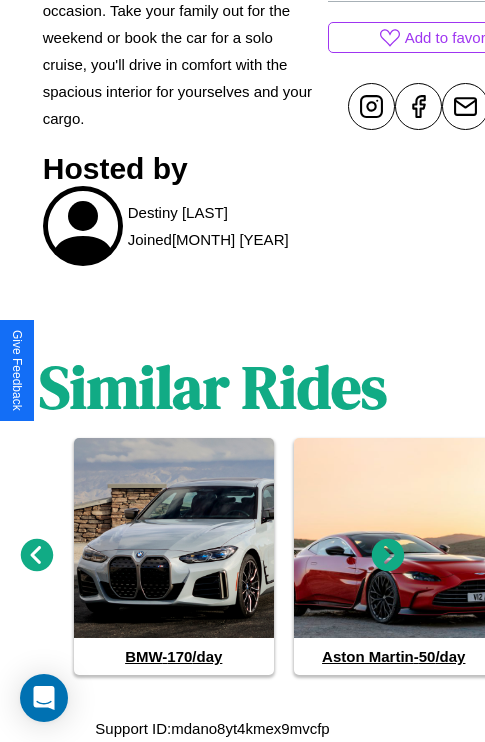 click 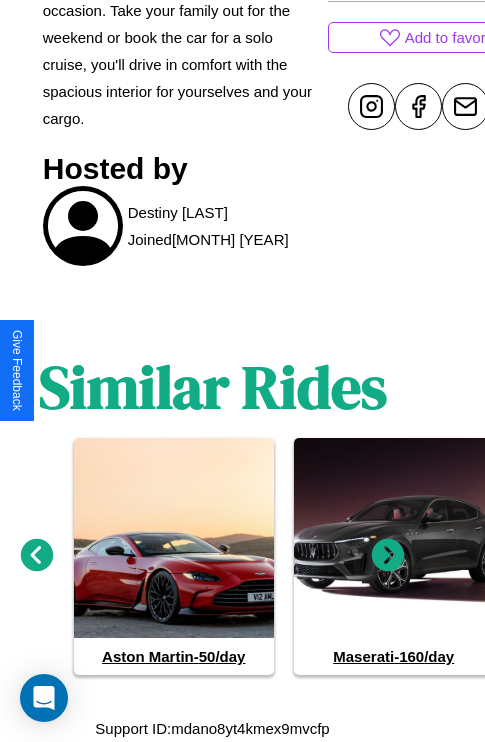 click 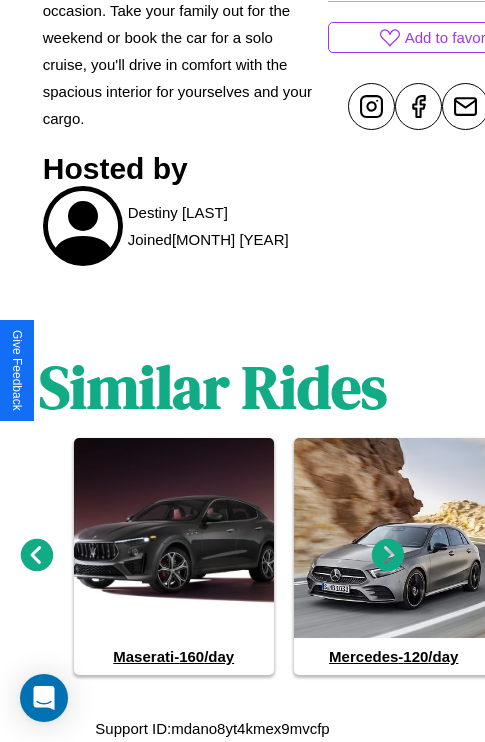 click 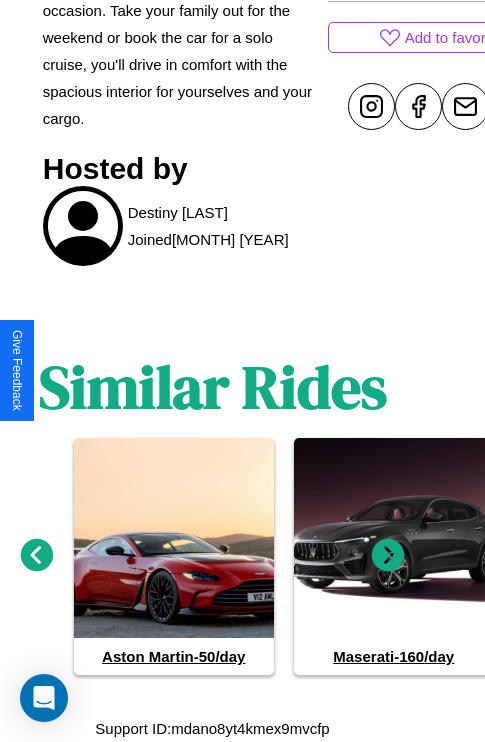 click 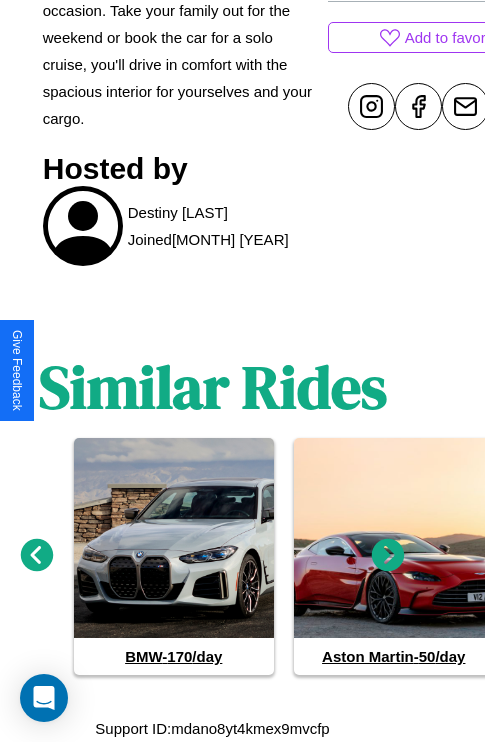 click 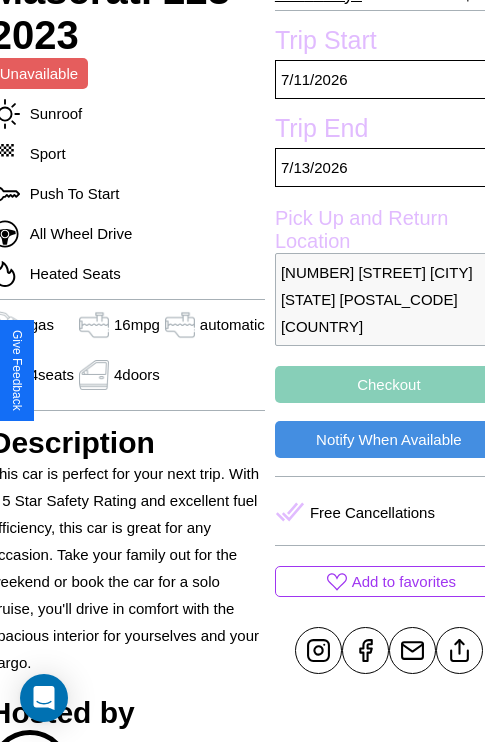scroll, scrollTop: 496, scrollLeft: 84, axis: both 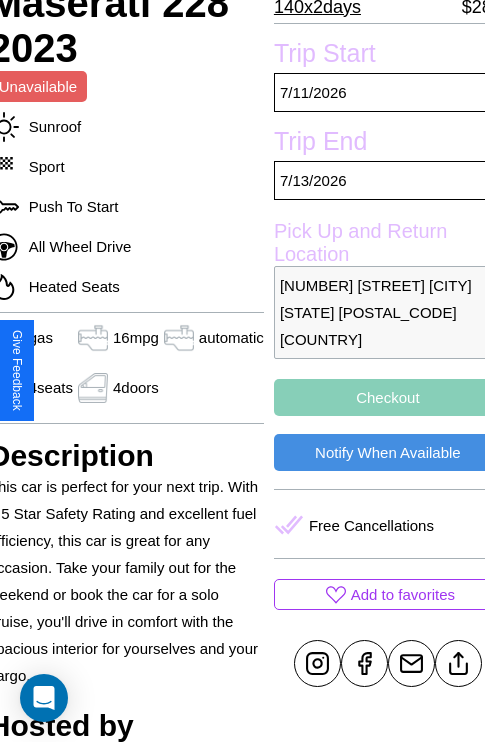 click on "Checkout" at bounding box center (388, 397) 